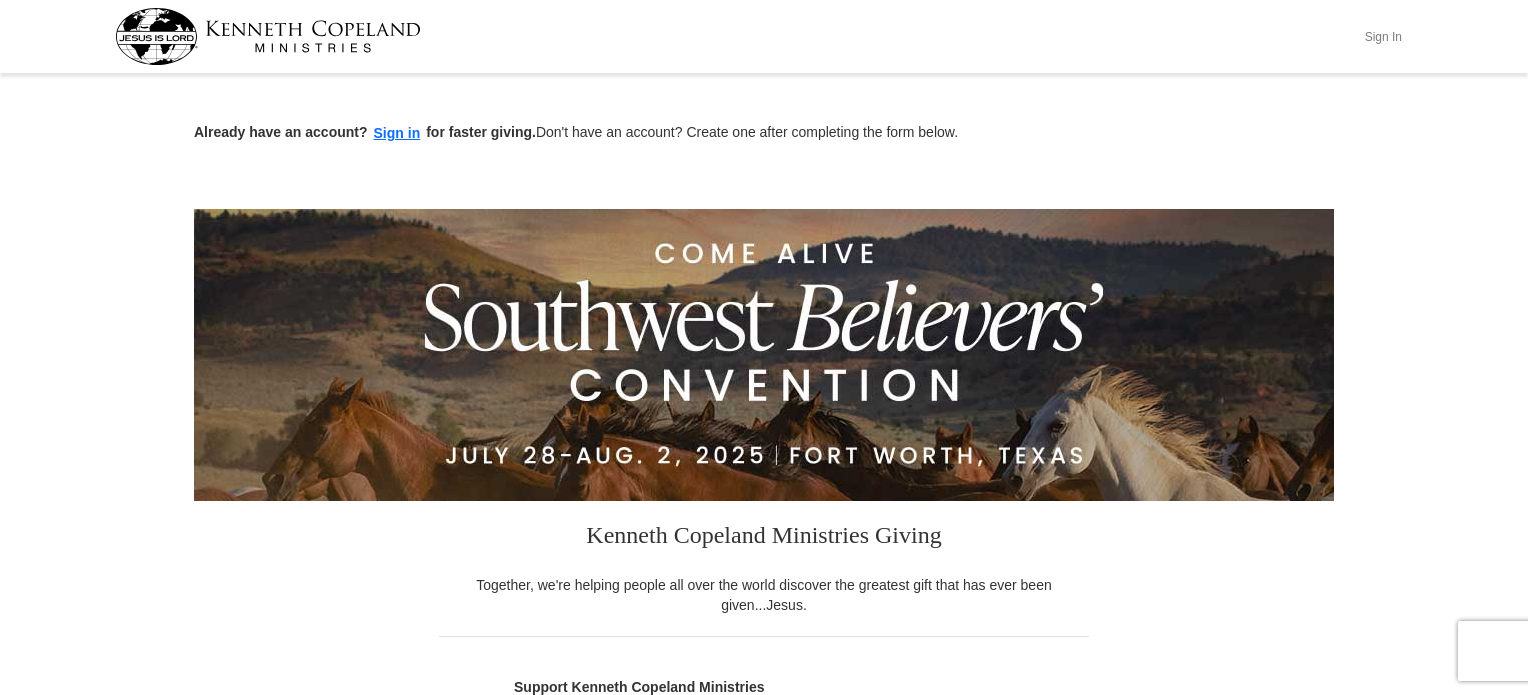 scroll, scrollTop: 0, scrollLeft: 0, axis: both 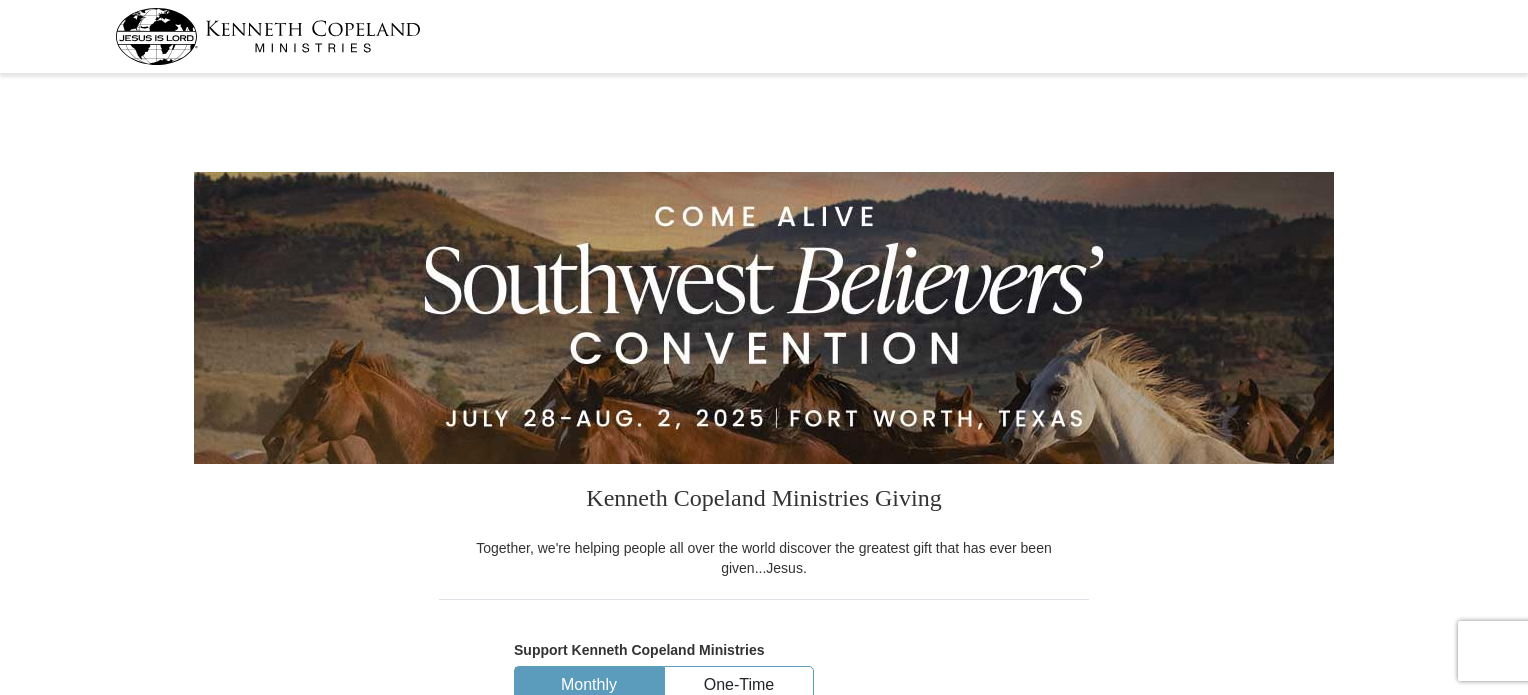select on "NY" 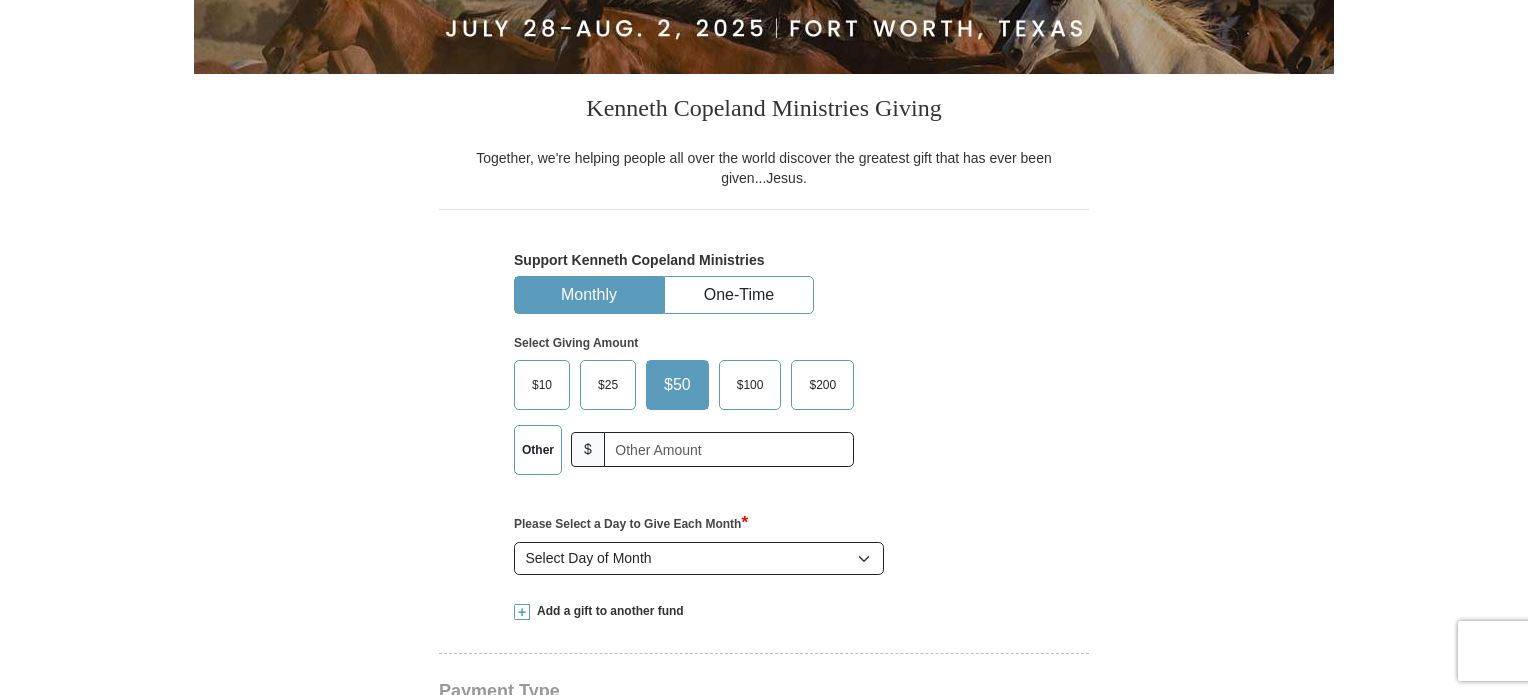 scroll, scrollTop: 412, scrollLeft: 0, axis: vertical 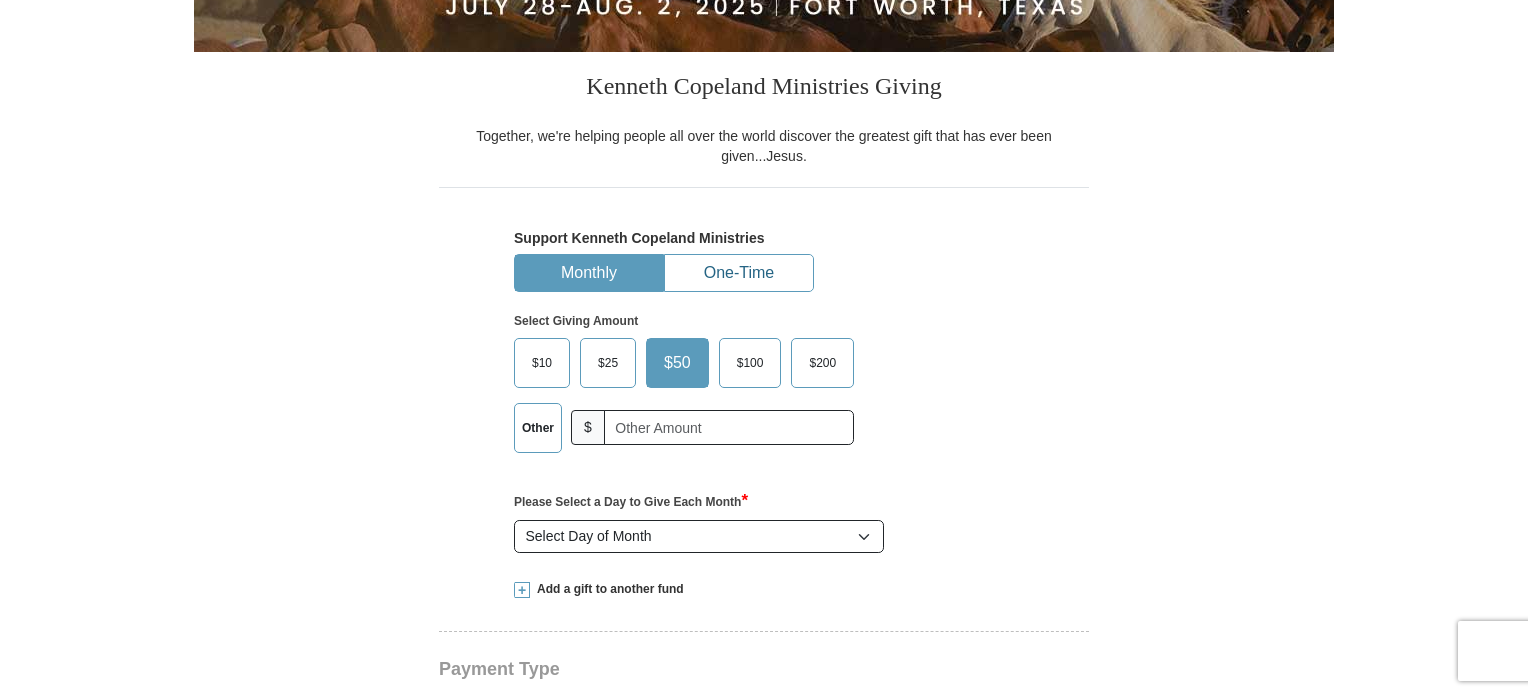 click on "One-Time" at bounding box center [739, 273] 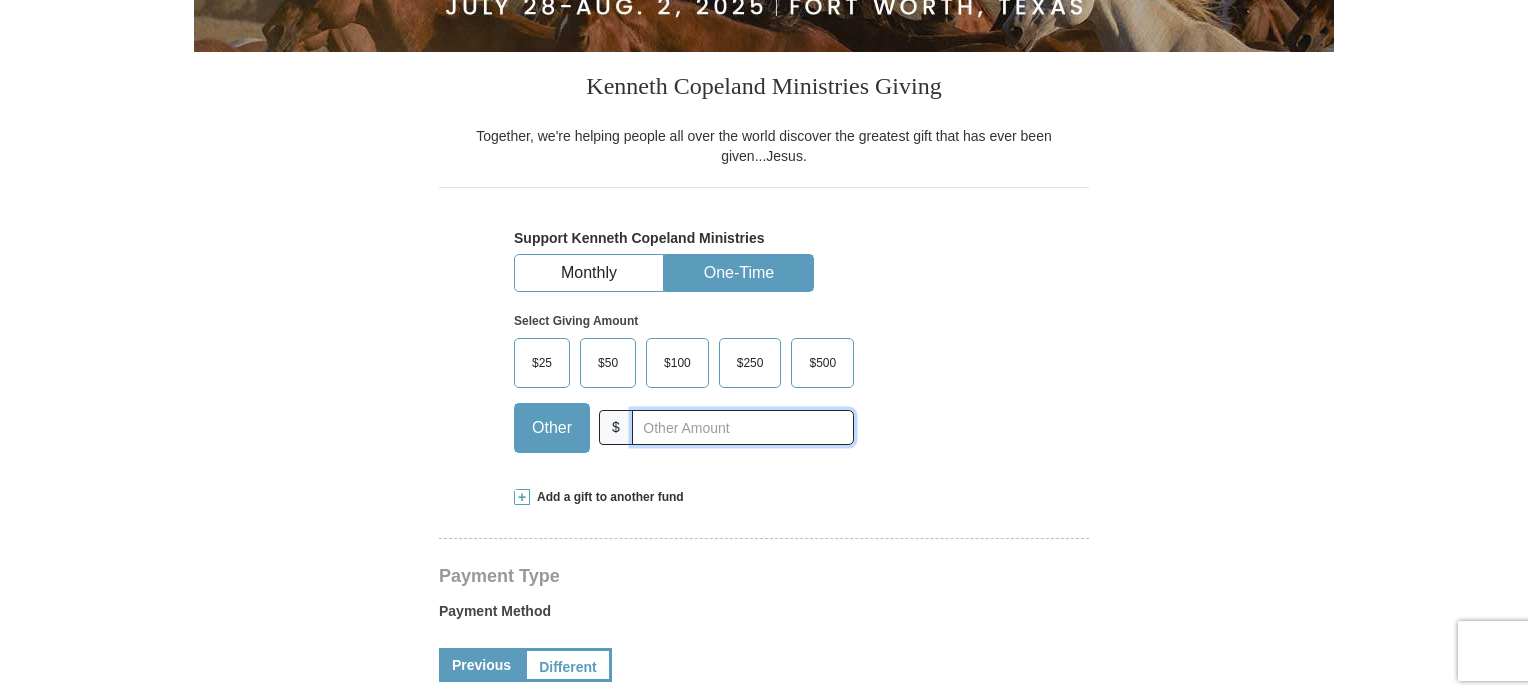 click at bounding box center (743, 427) 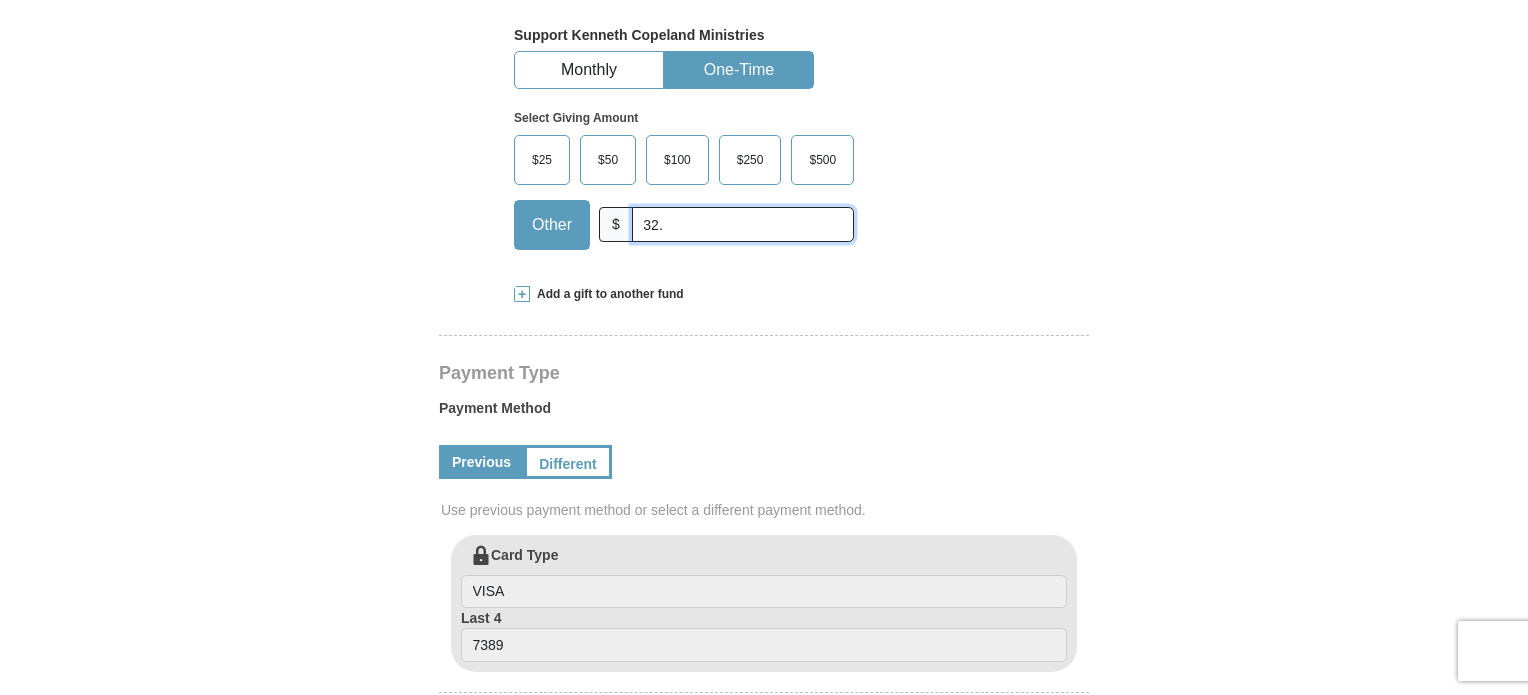 scroll, scrollTop: 668, scrollLeft: 0, axis: vertical 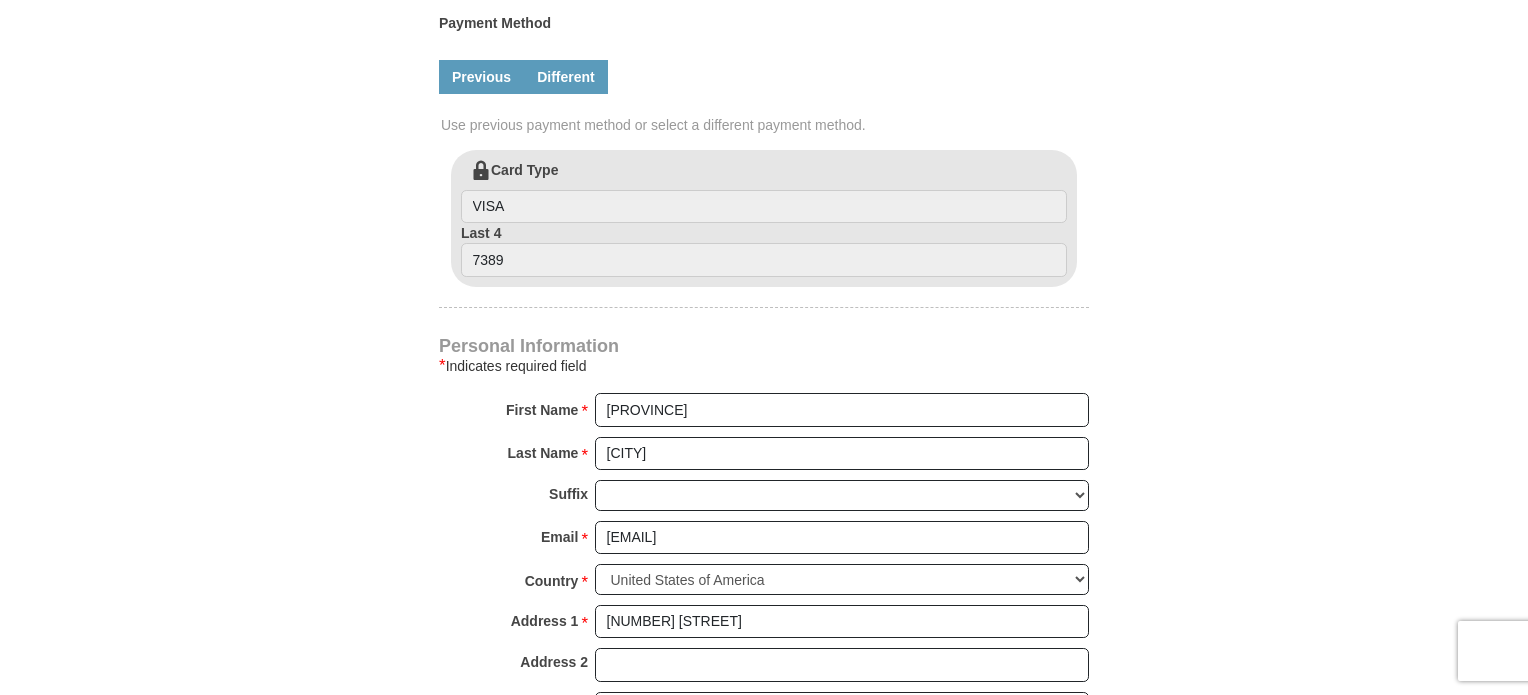 type on "32." 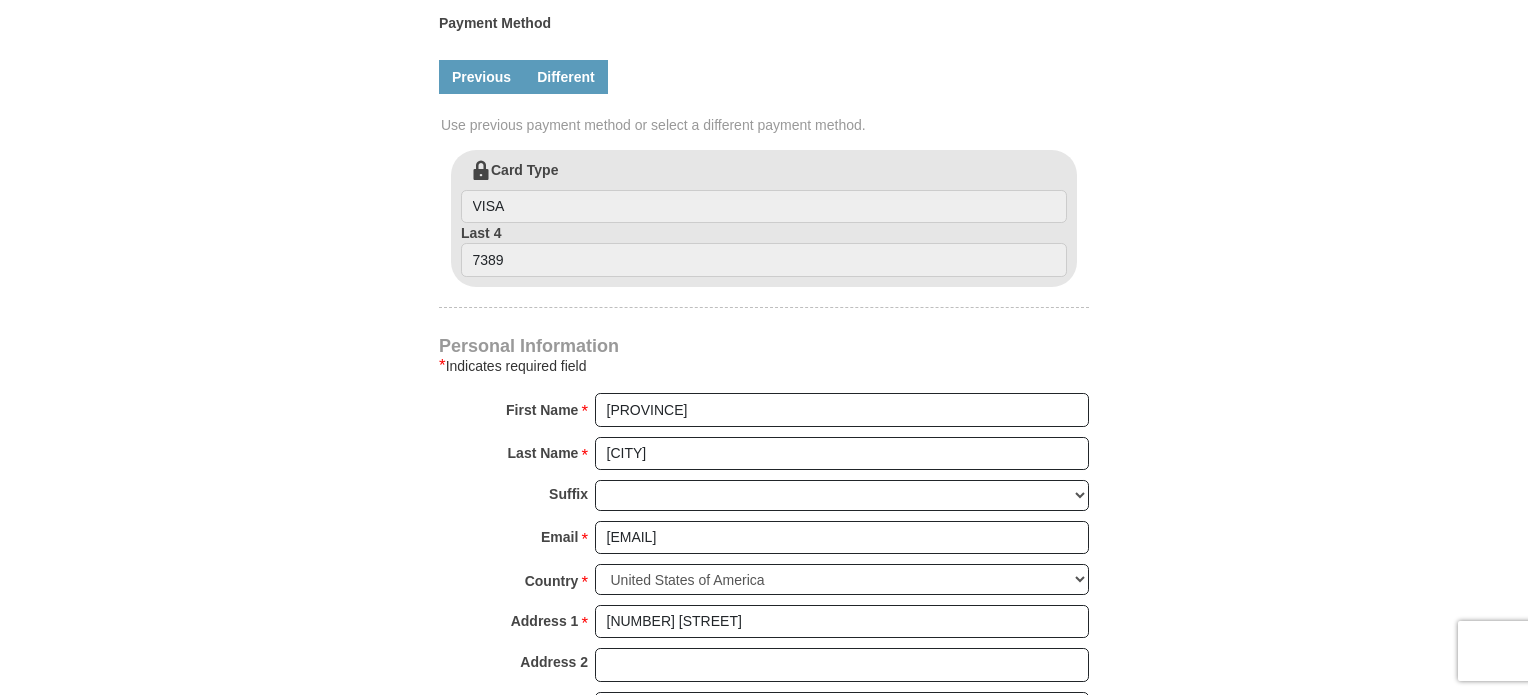 click on "Different" at bounding box center [566, 77] 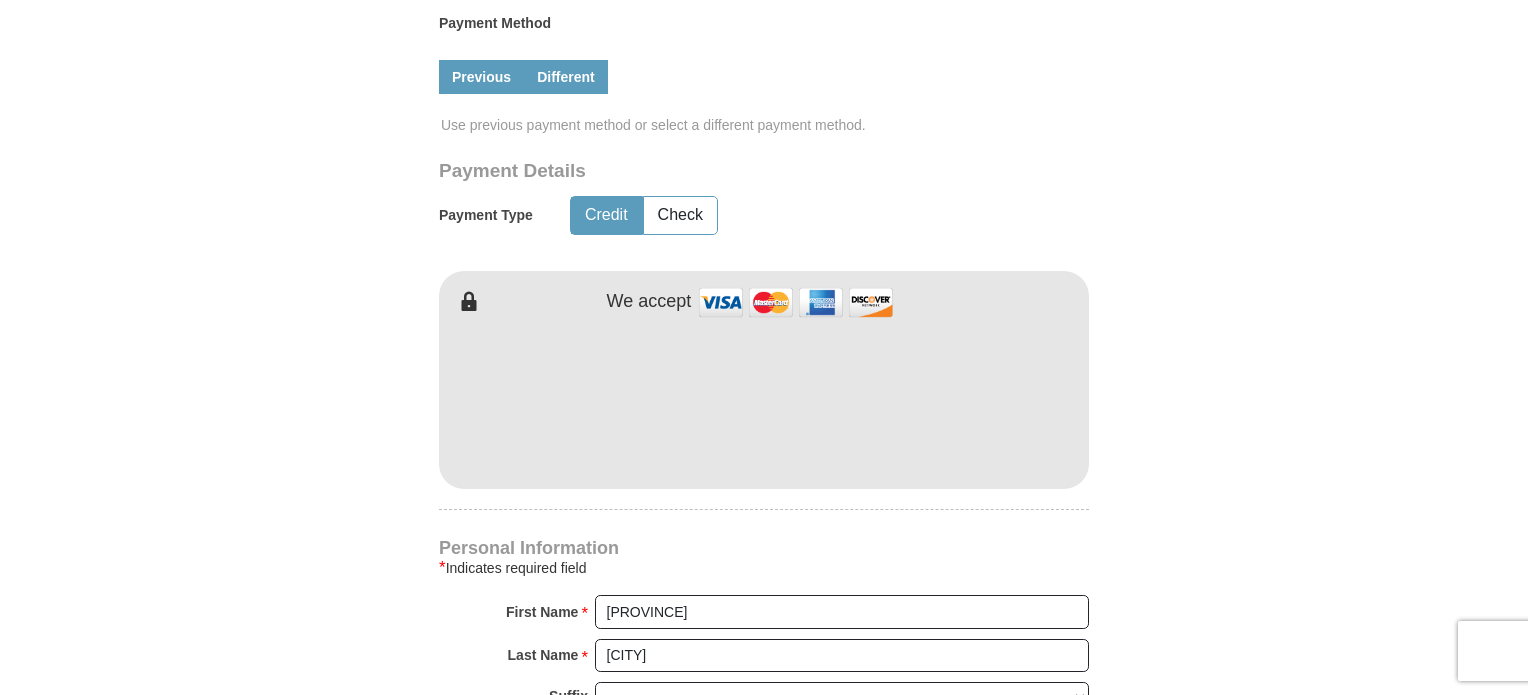 click on "Previous" at bounding box center [481, 77] 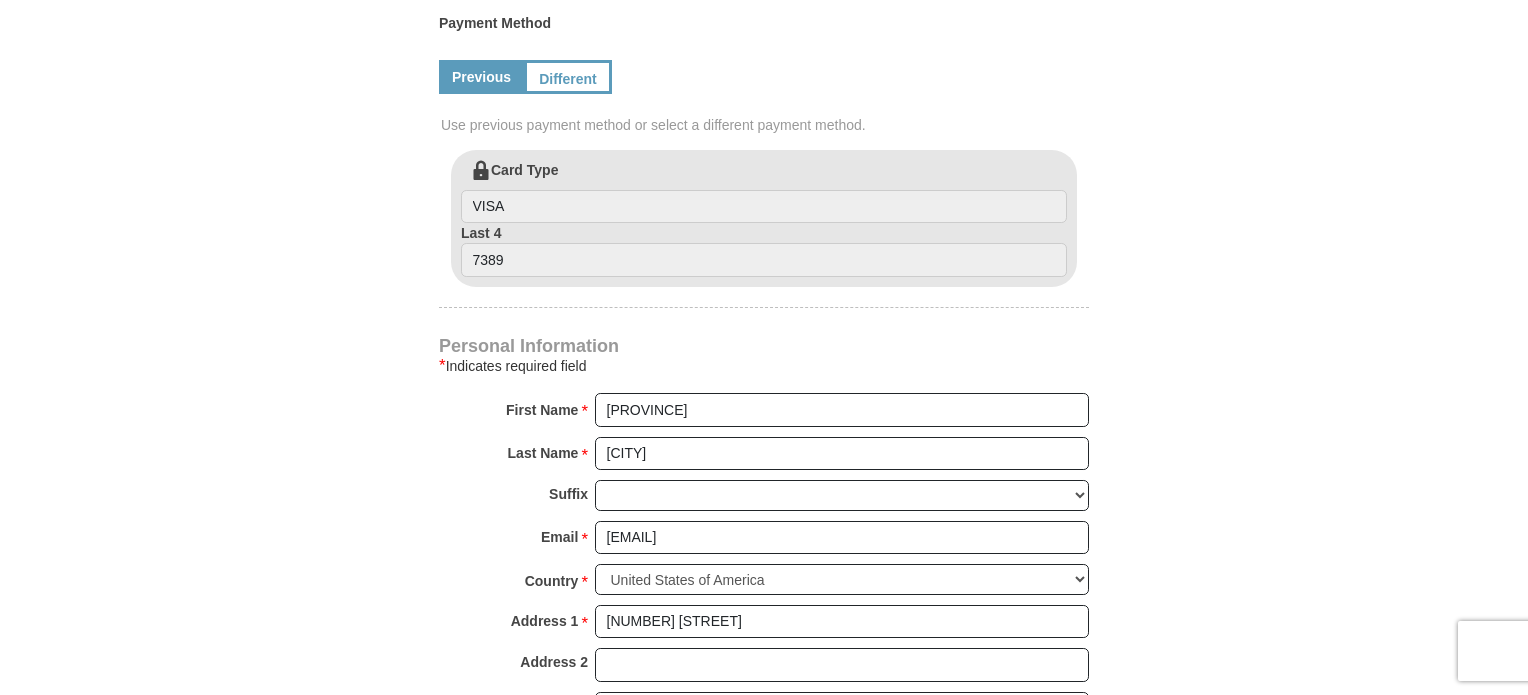 drag, startPoint x: 628, startPoint y: 209, endPoint x: 1149, endPoint y: 274, distance: 525.03906 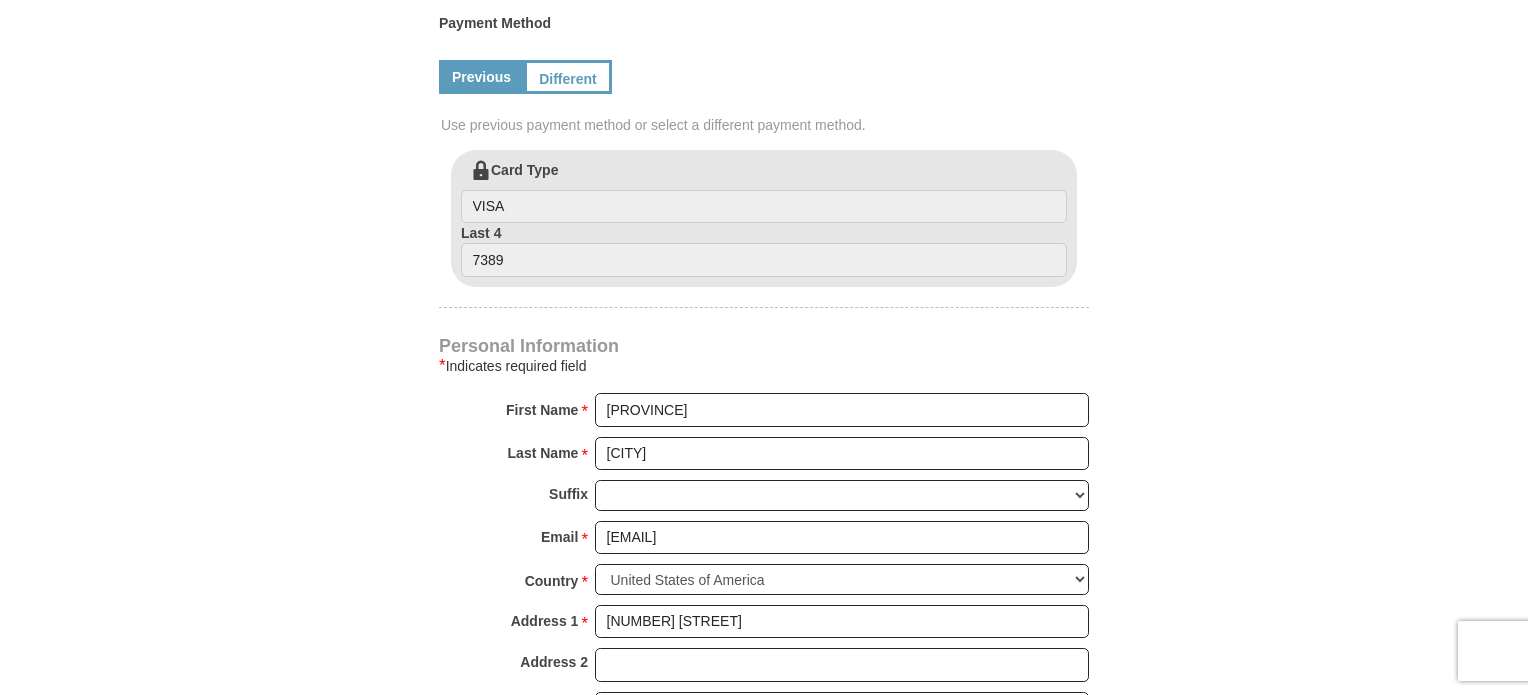 drag, startPoint x: 1149, startPoint y: 274, endPoint x: 1162, endPoint y: 125, distance: 149.56604 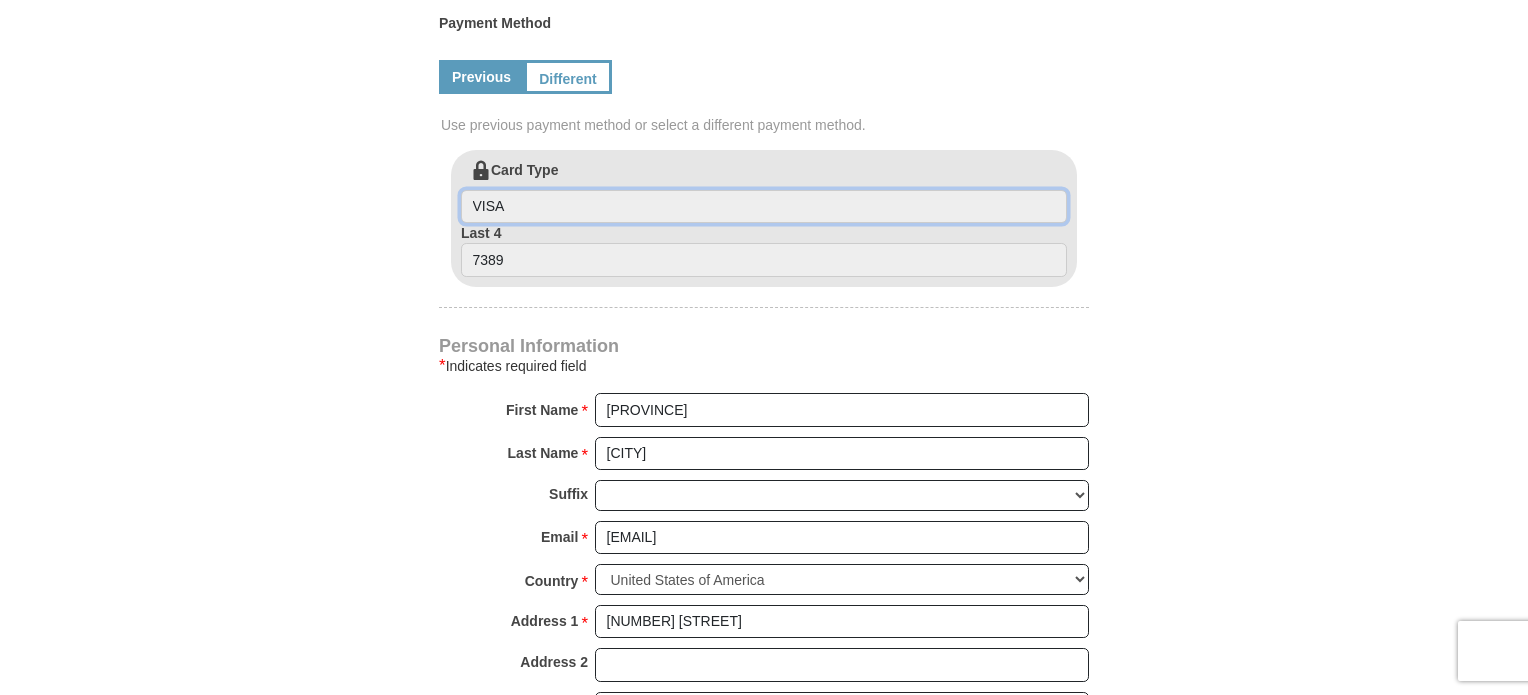 click on "VISA" at bounding box center (764, 207) 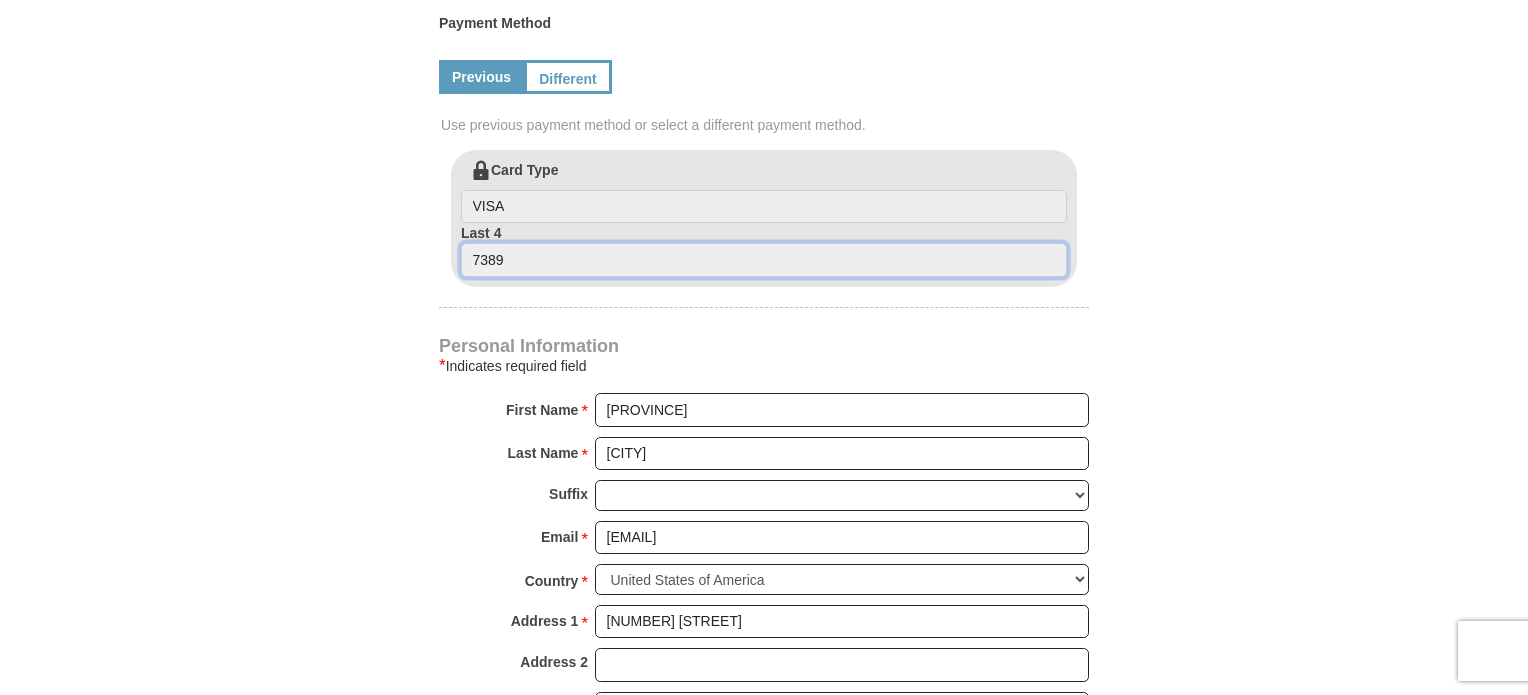 click on "7389" at bounding box center (764, 260) 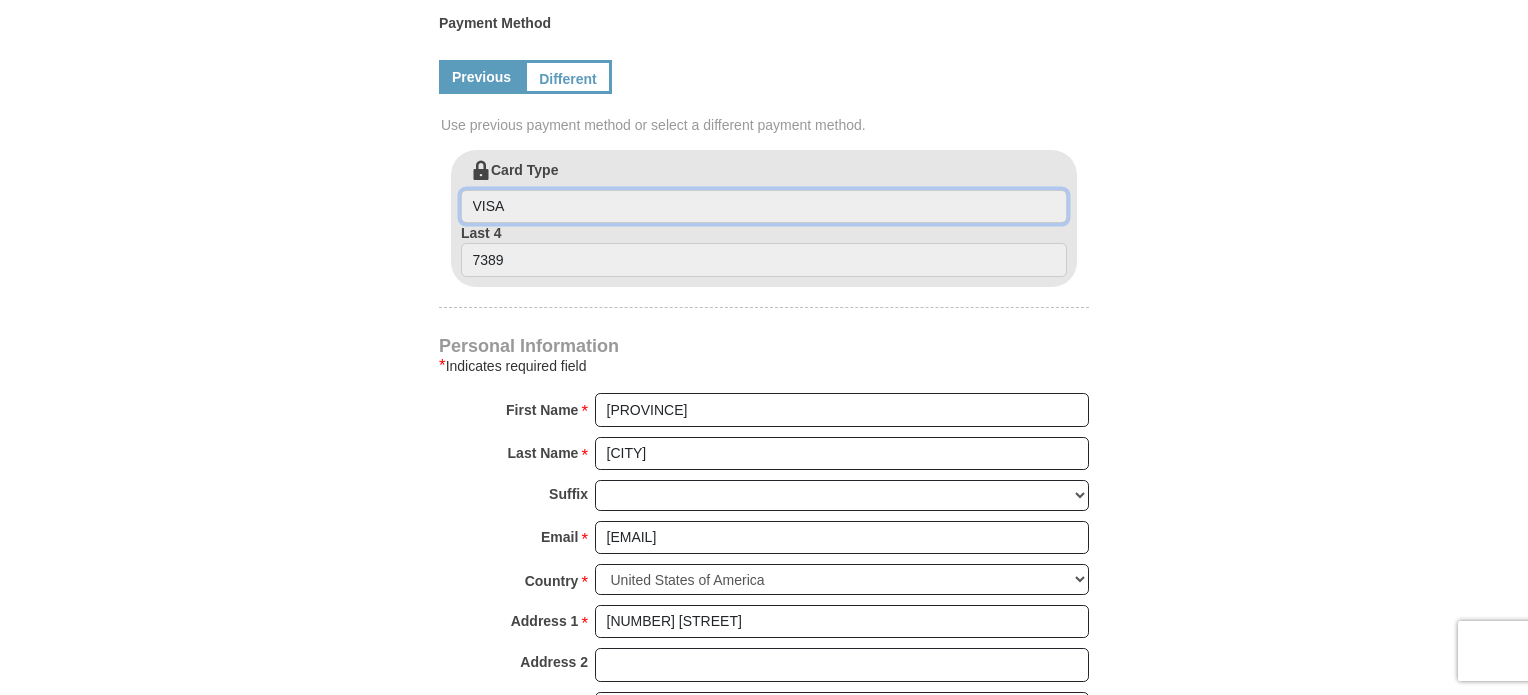 click on "VISA" at bounding box center [764, 207] 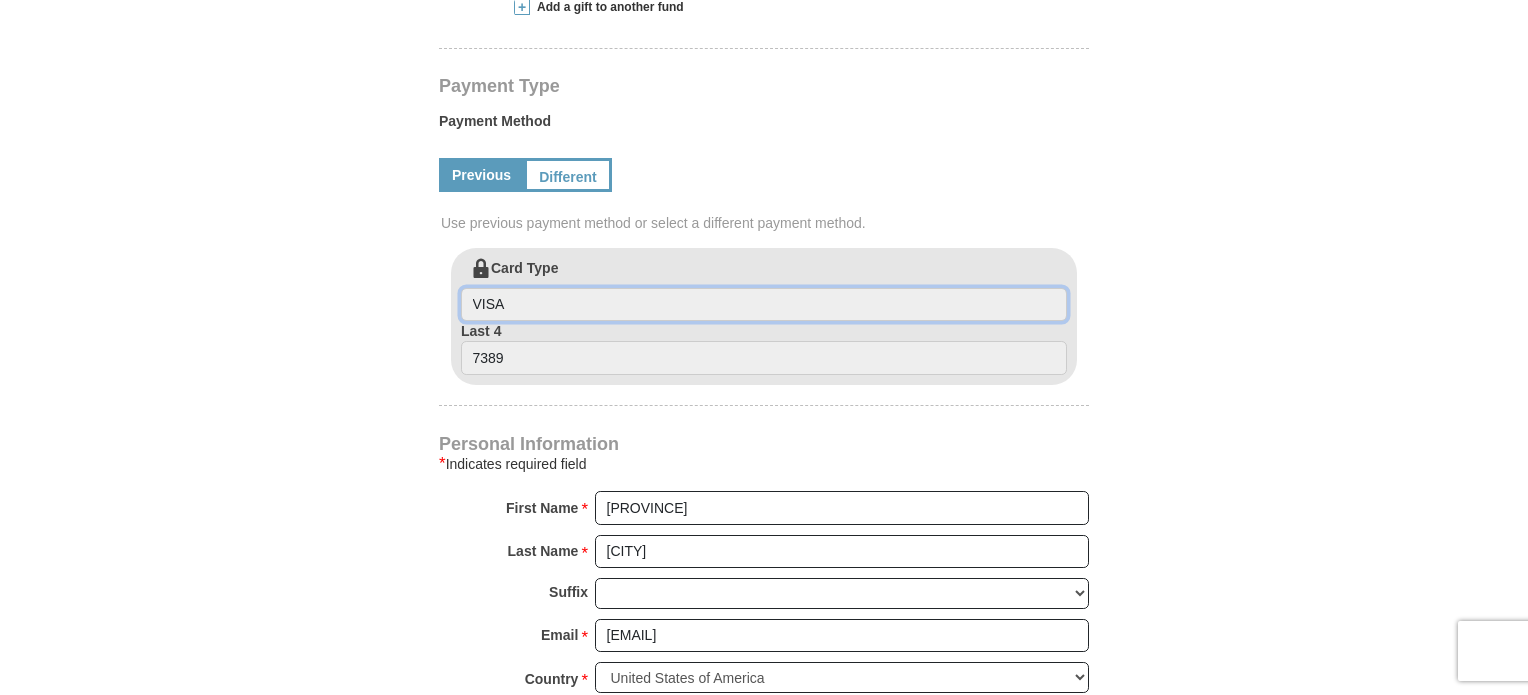 scroll, scrollTop: 853, scrollLeft: 0, axis: vertical 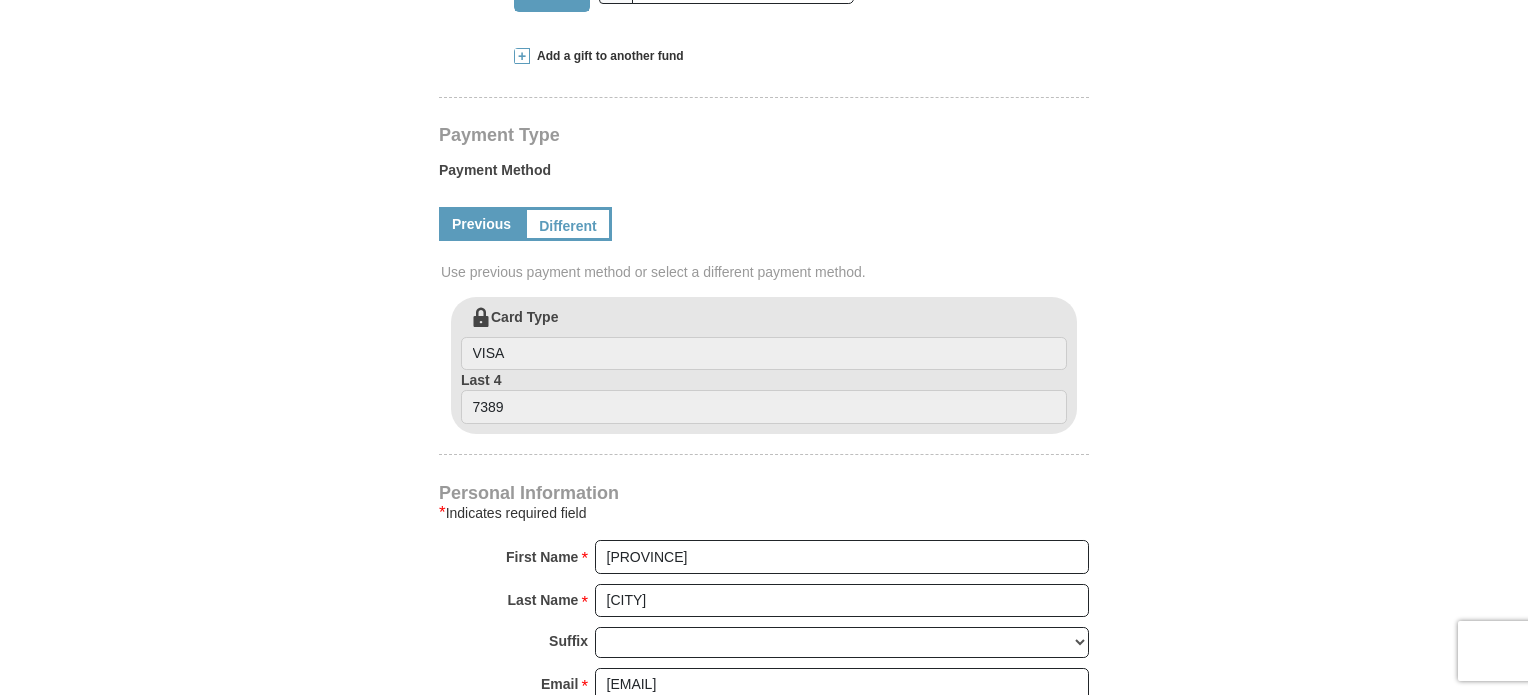 click on "Payment Method" at bounding box center (764, 175) 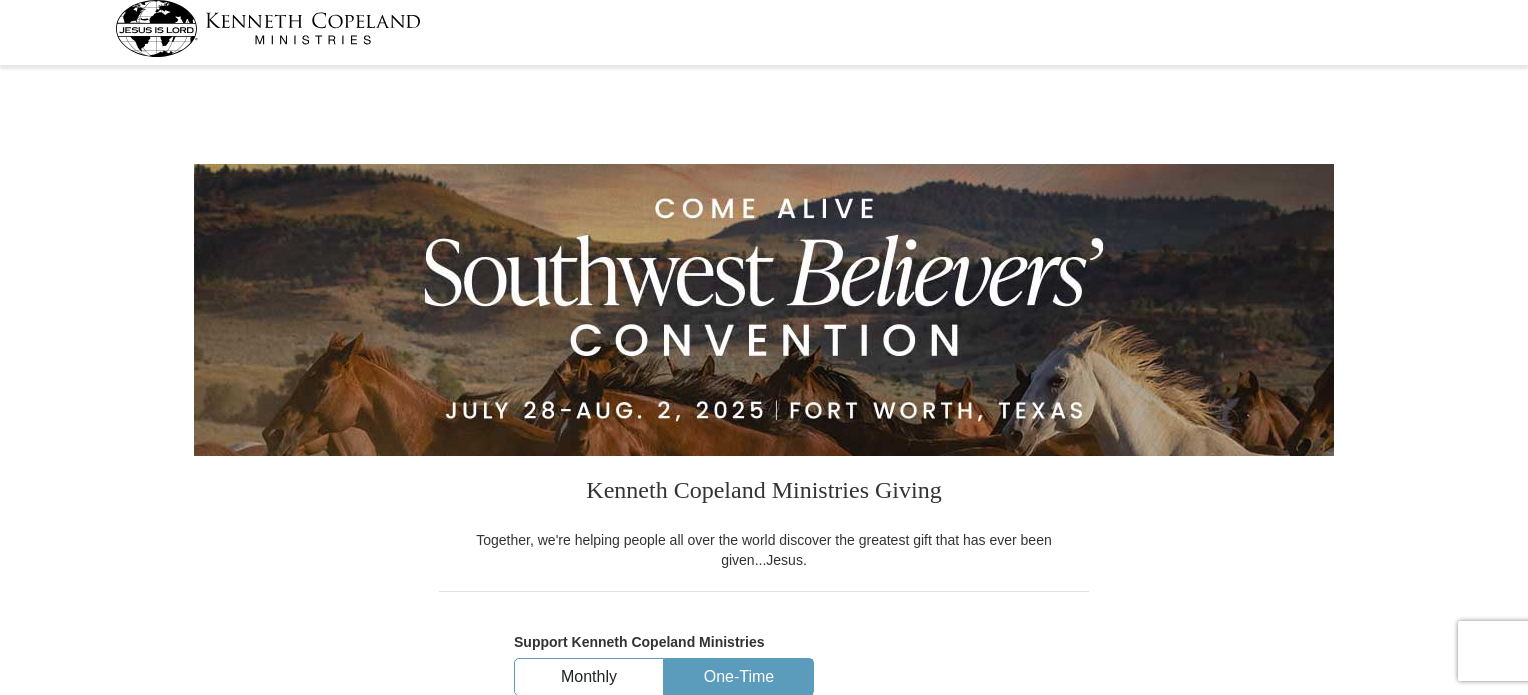 scroll, scrollTop: 0, scrollLeft: 0, axis: both 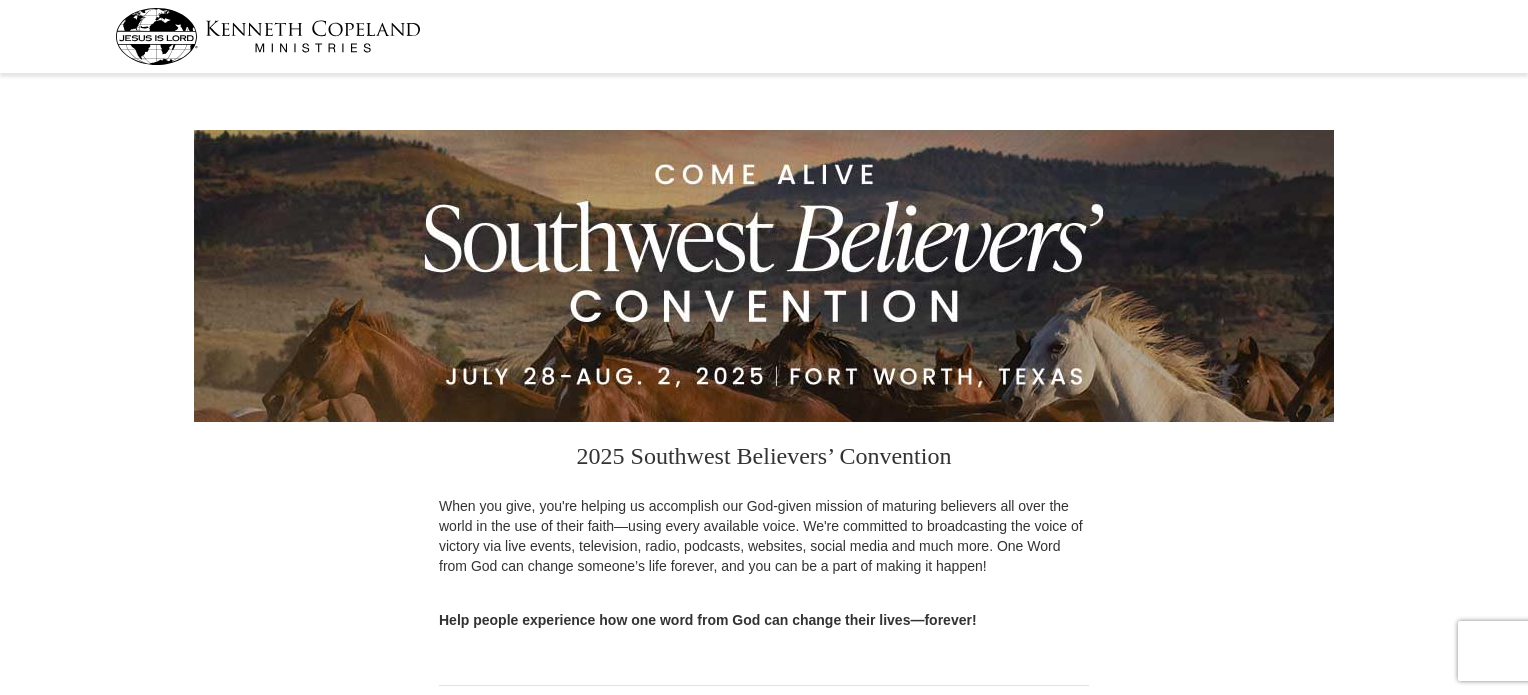 select on "NY" 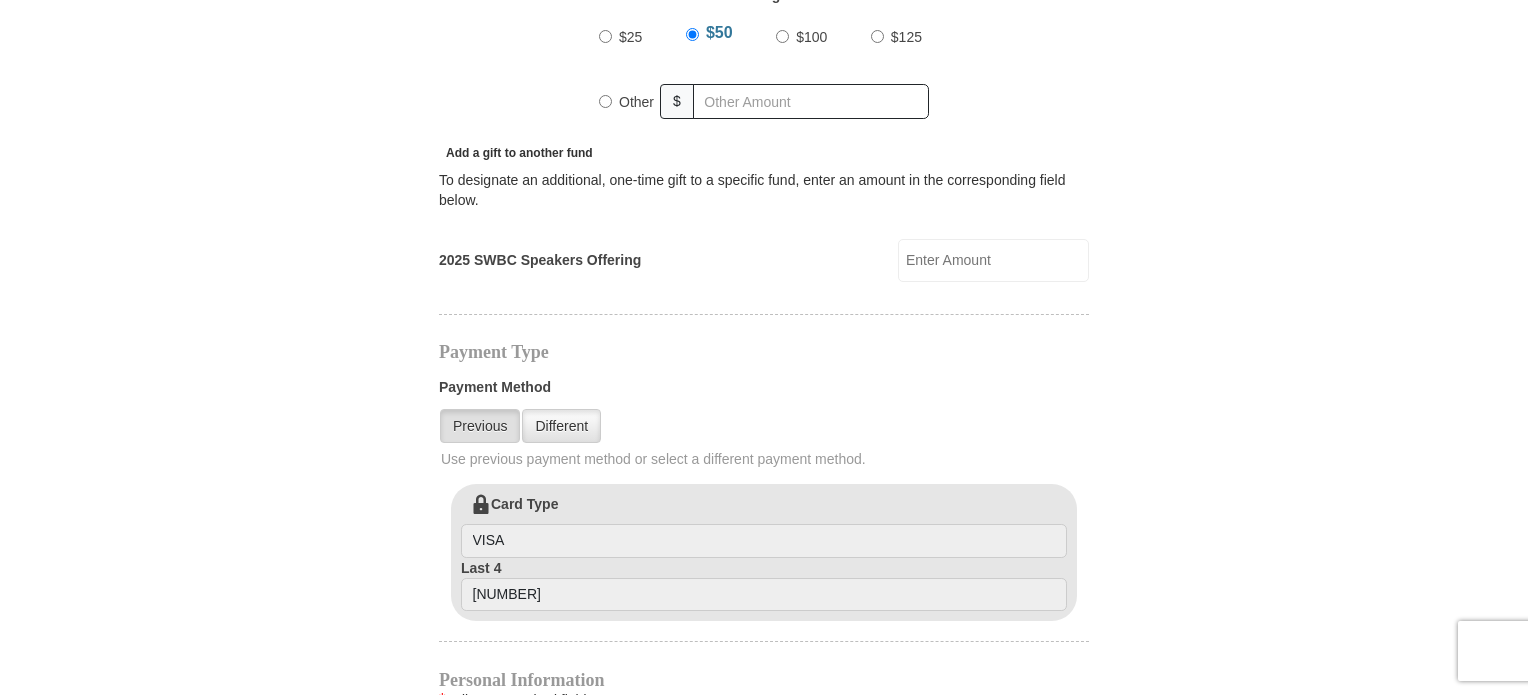 scroll, scrollTop: 623, scrollLeft: 0, axis: vertical 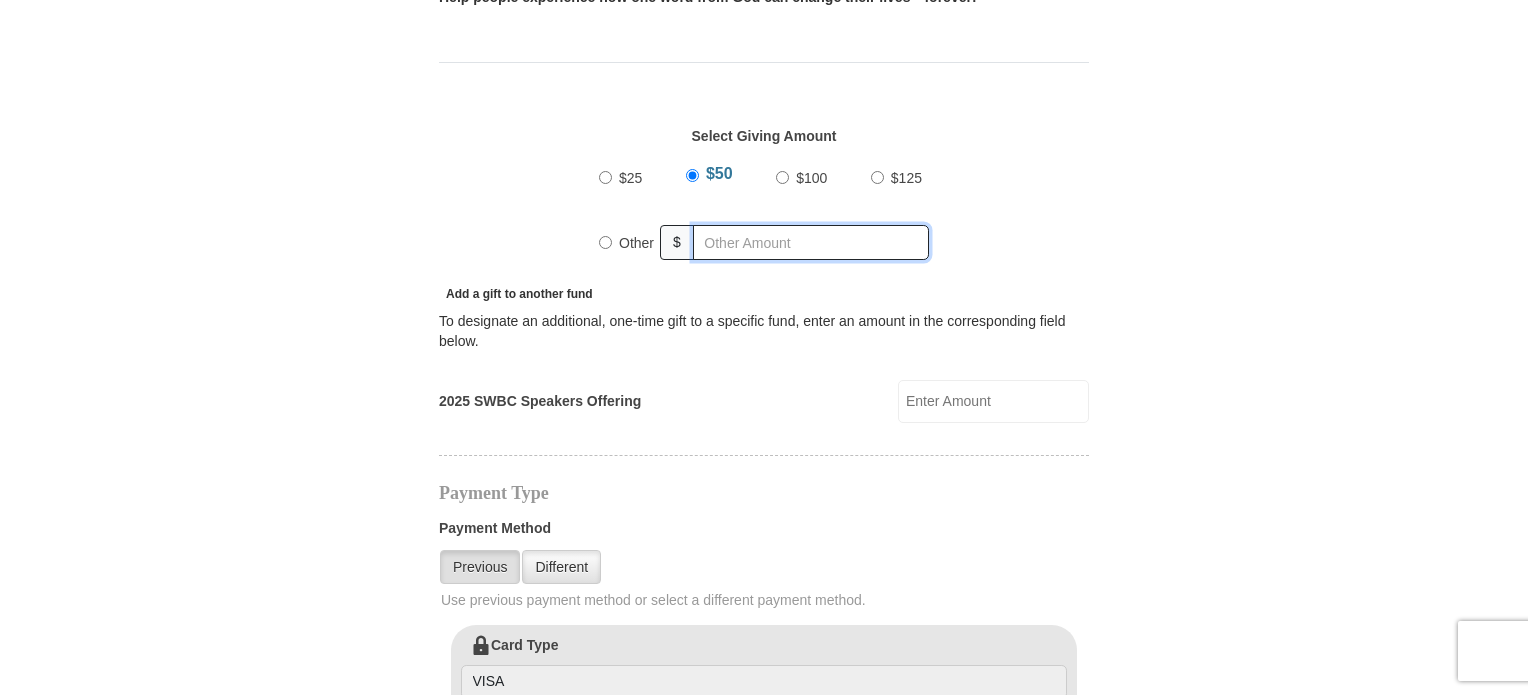 radio on "true" 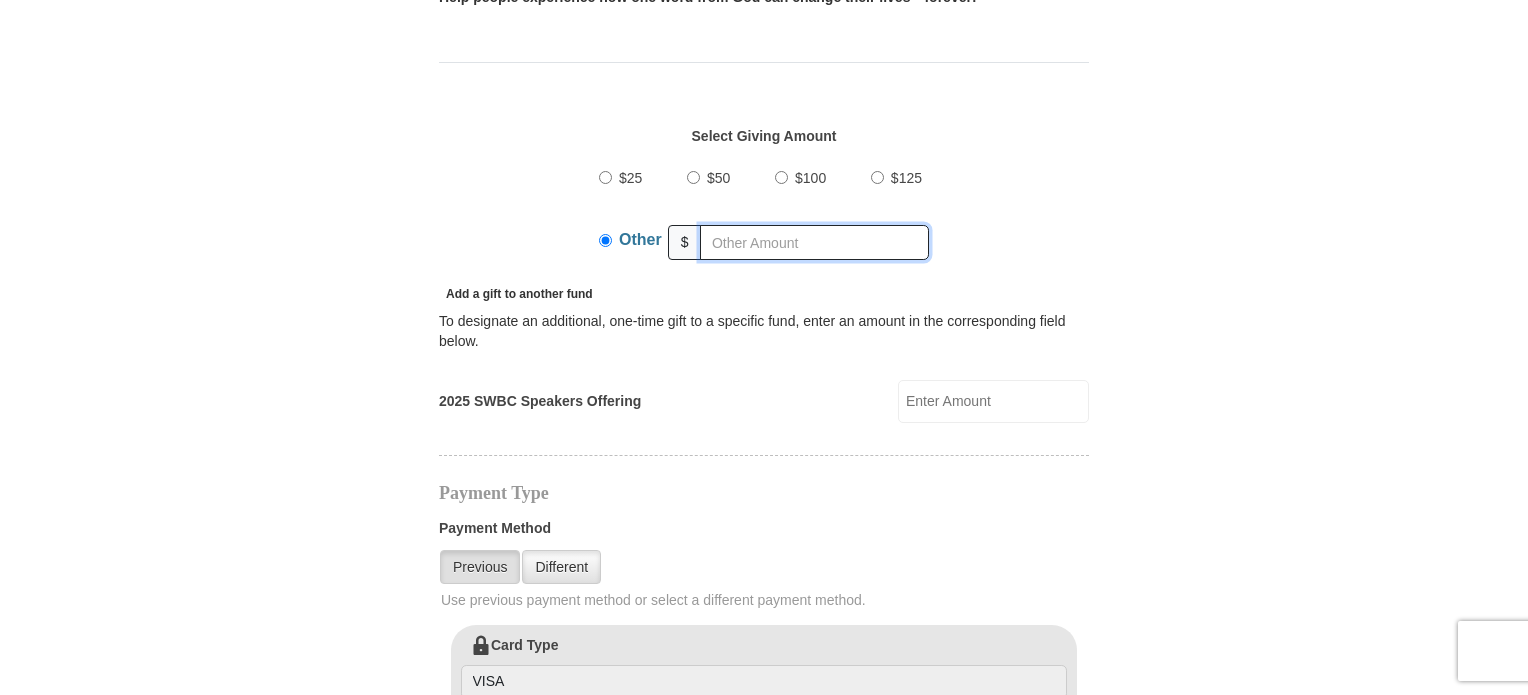 click at bounding box center (814, 242) 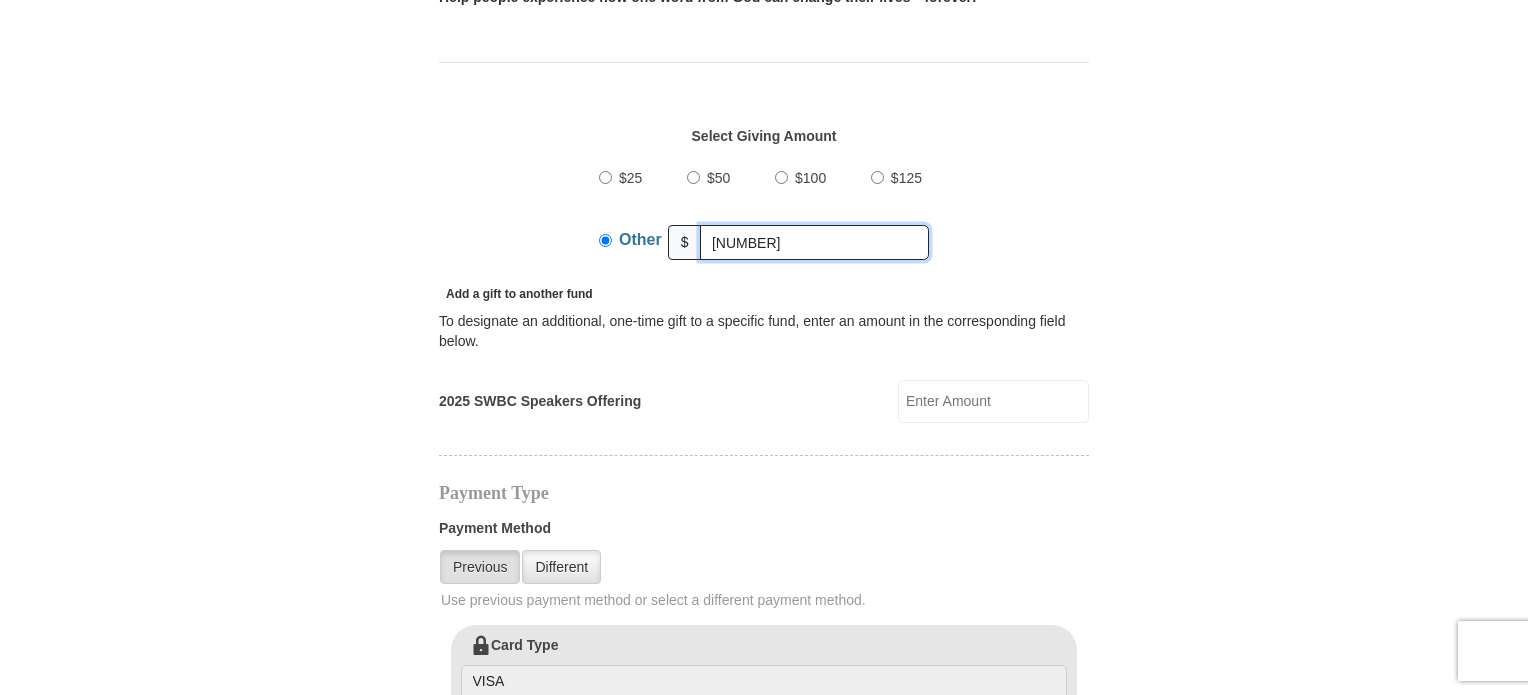 type on "32." 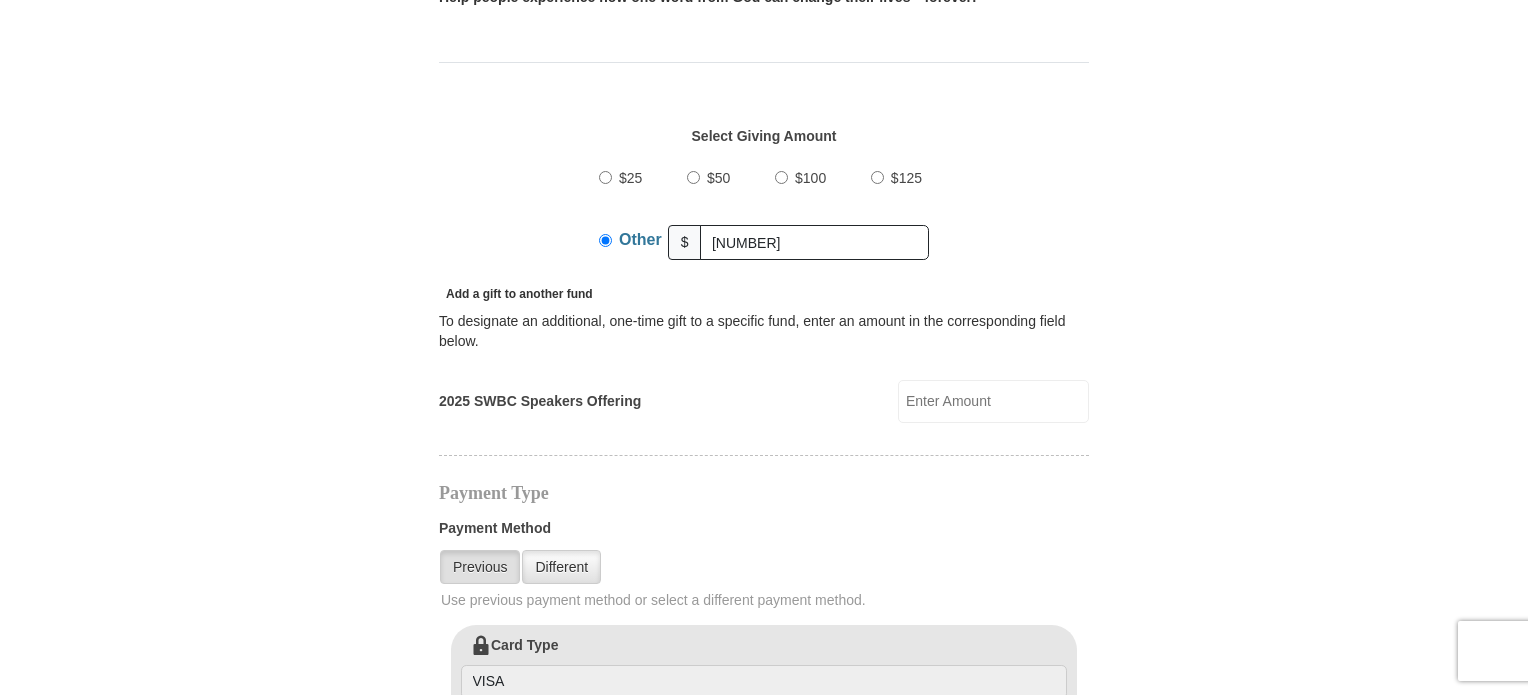 drag, startPoint x: 1527, startPoint y: 152, endPoint x: 1535, endPoint y: 224, distance: 72.443085 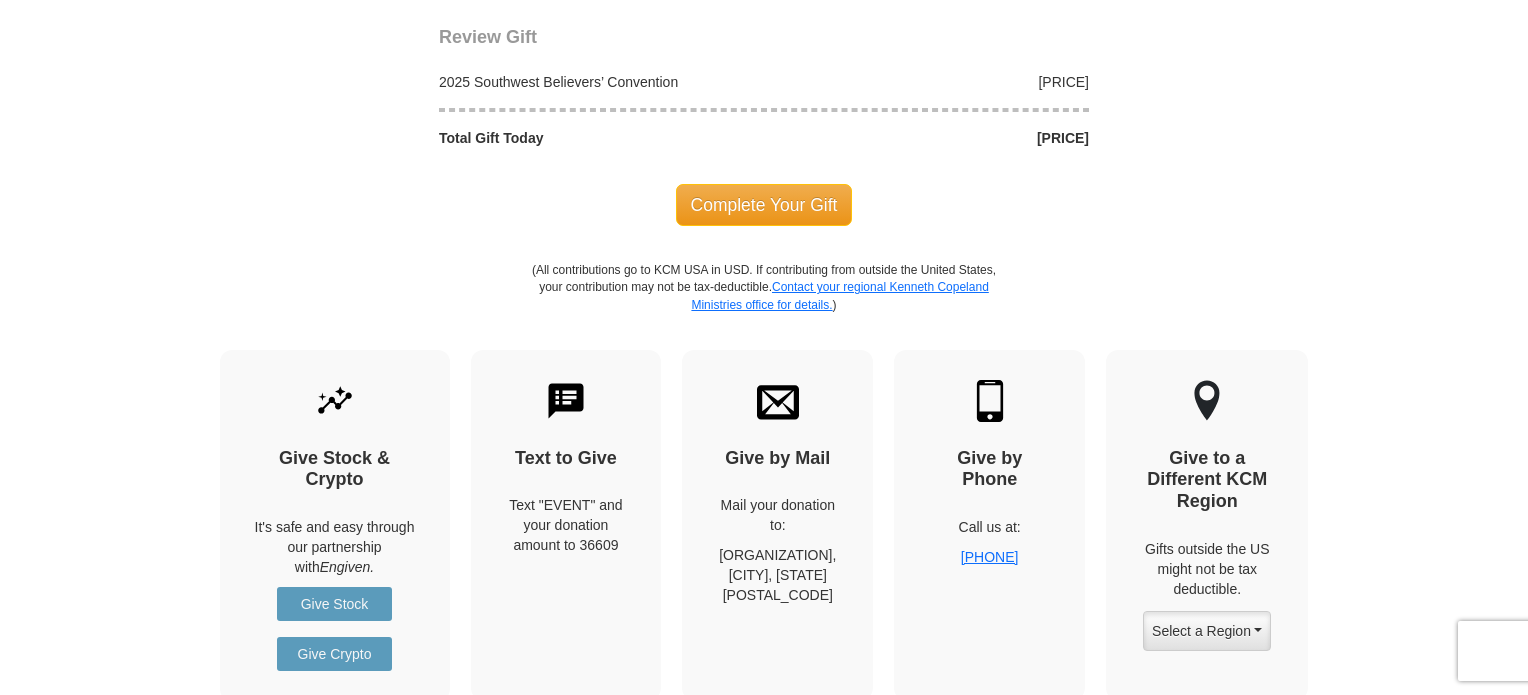 scroll, scrollTop: 1994, scrollLeft: 0, axis: vertical 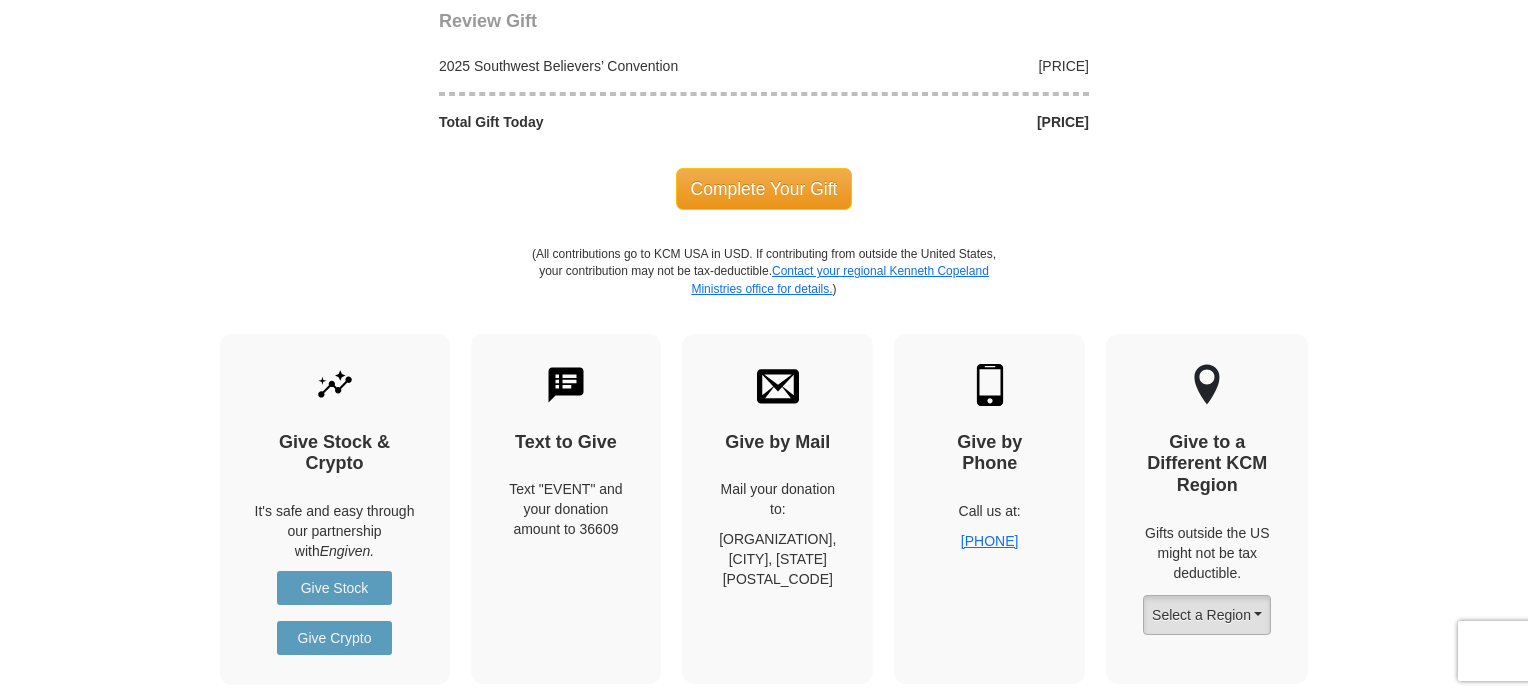 click on "Select a Region" at bounding box center (1207, 615) 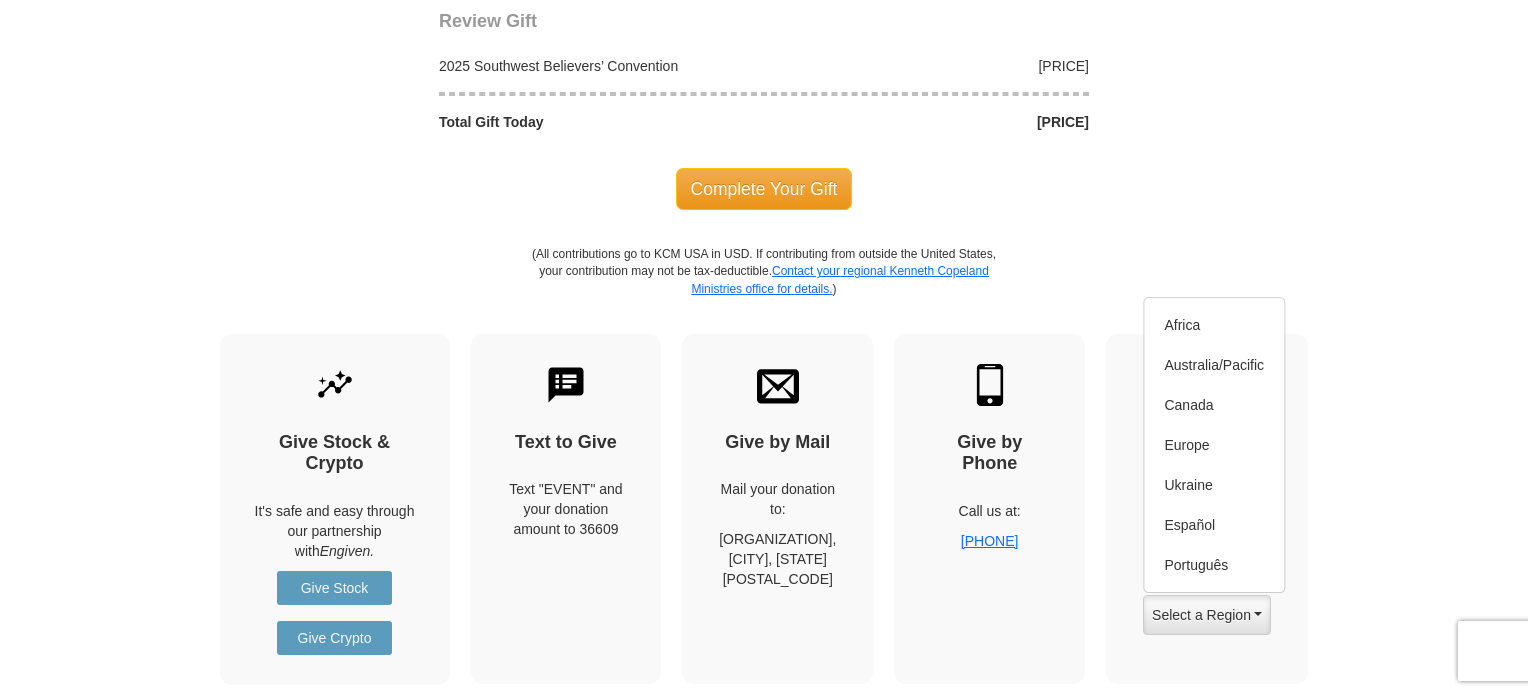 click on "2025 Southwest Believers’ Convention
When you give, you're helping us accomplish our God-given mission of maturing believers all over the world in the use of their faith—using every available voice. We're committed to broadcasting the voice of victory via live events, television, radio, podcasts, websites, social media and much more. One Word from God can change someone’s life forever, and you can be a part of making it happen! Help people experience how one word from God can change their lives—forever!
$25 $" at bounding box center (764, -183) 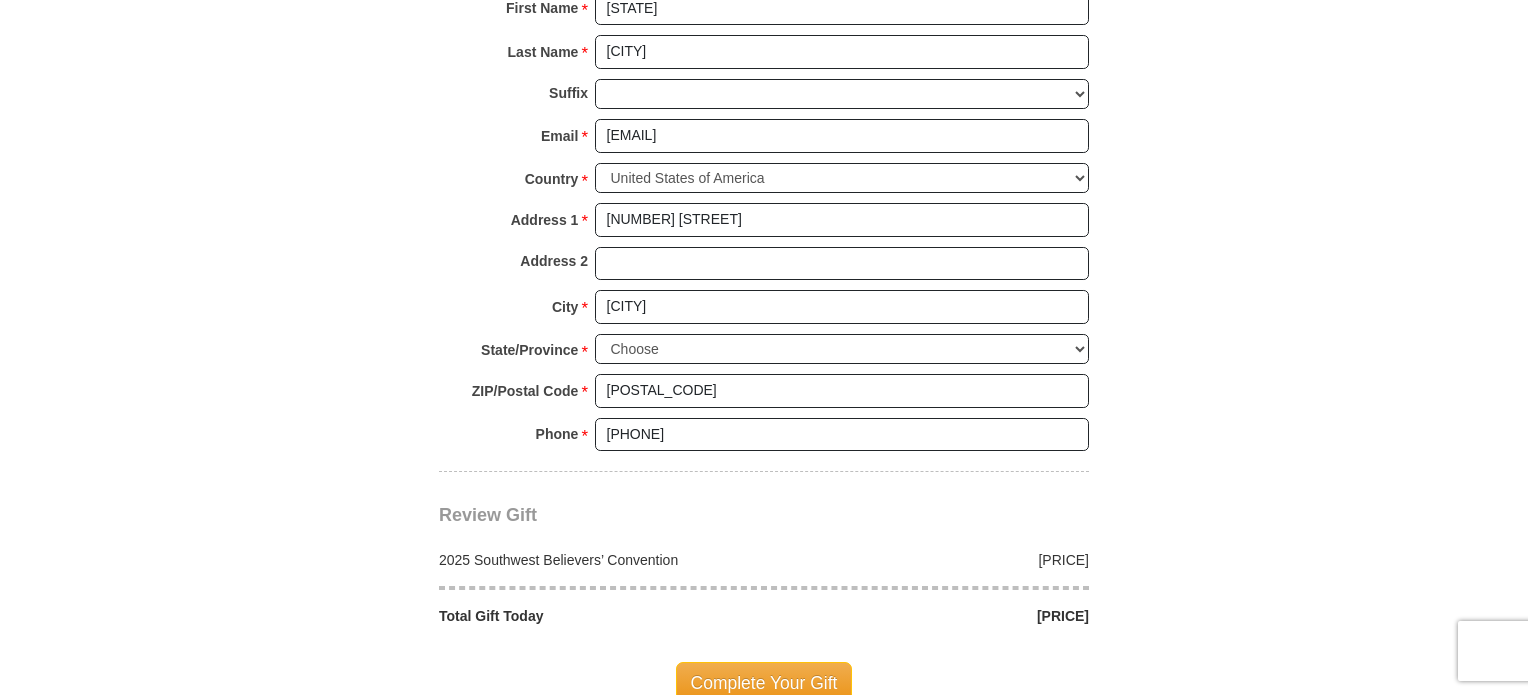 scroll, scrollTop: 1492, scrollLeft: 0, axis: vertical 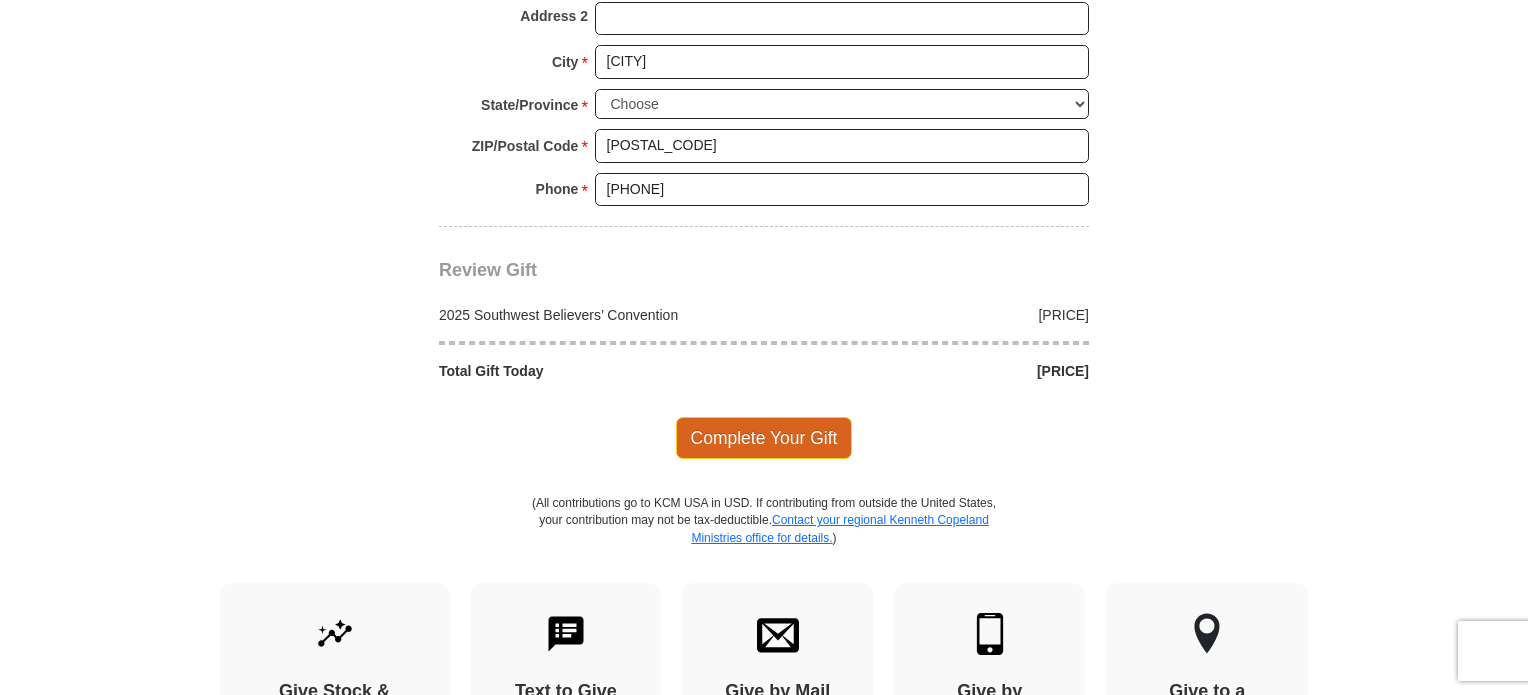 click on "Complete Your Gift" at bounding box center (764, 438) 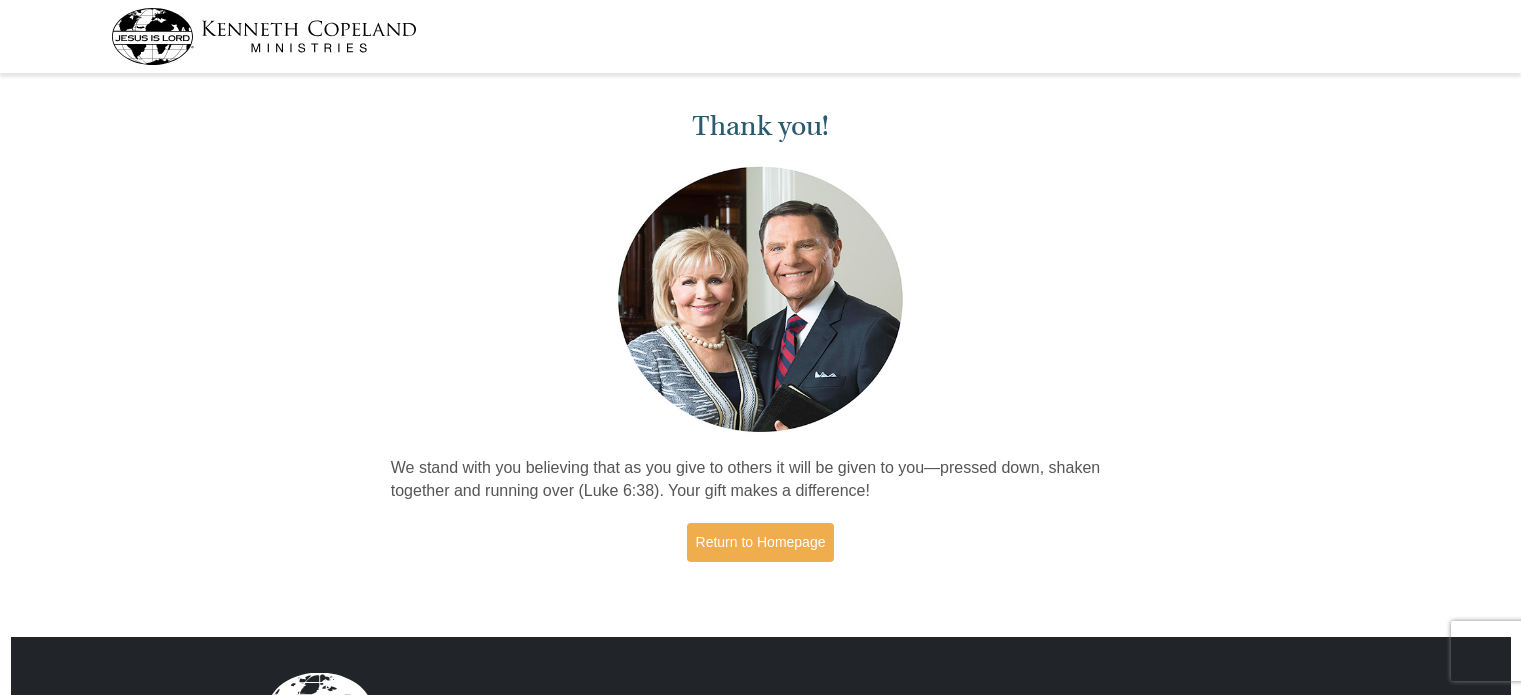 scroll, scrollTop: 0, scrollLeft: 0, axis: both 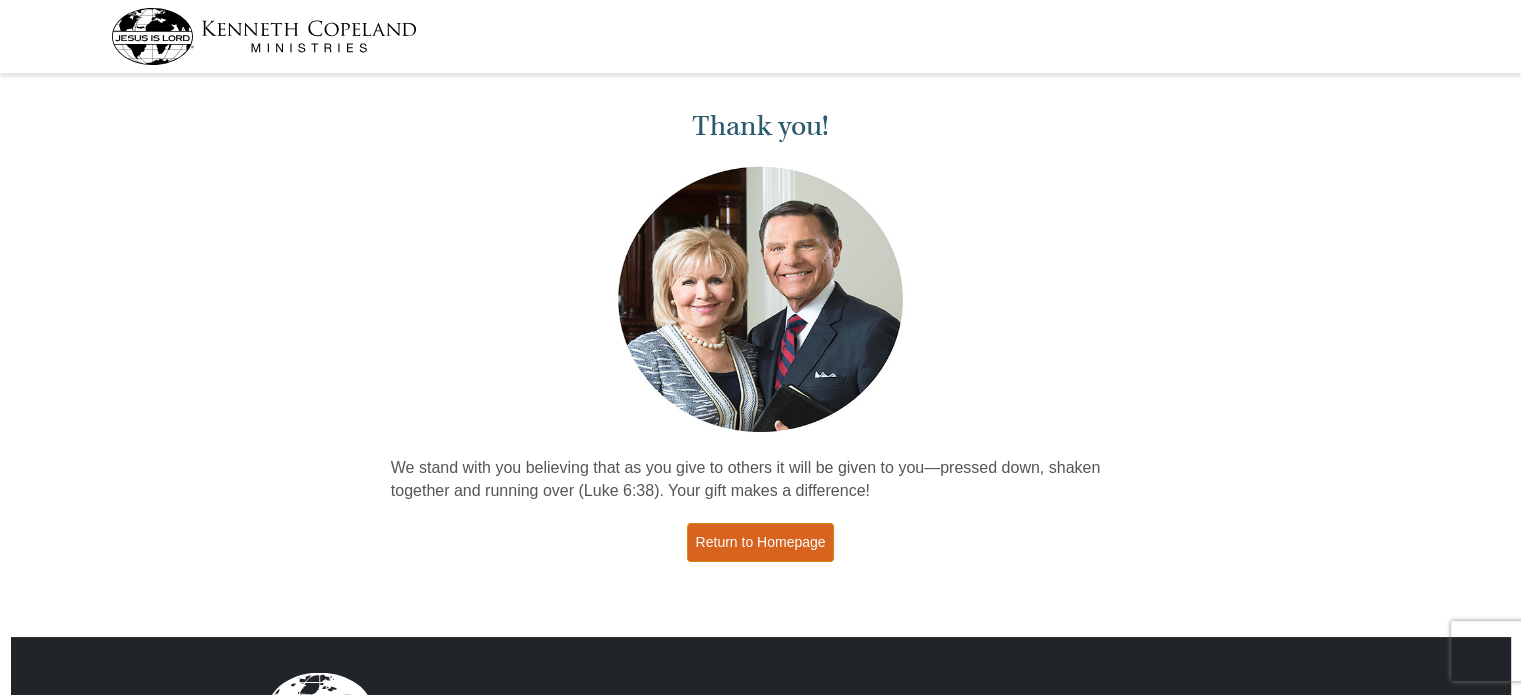 click on "Return to Homepage" at bounding box center [761, 542] 